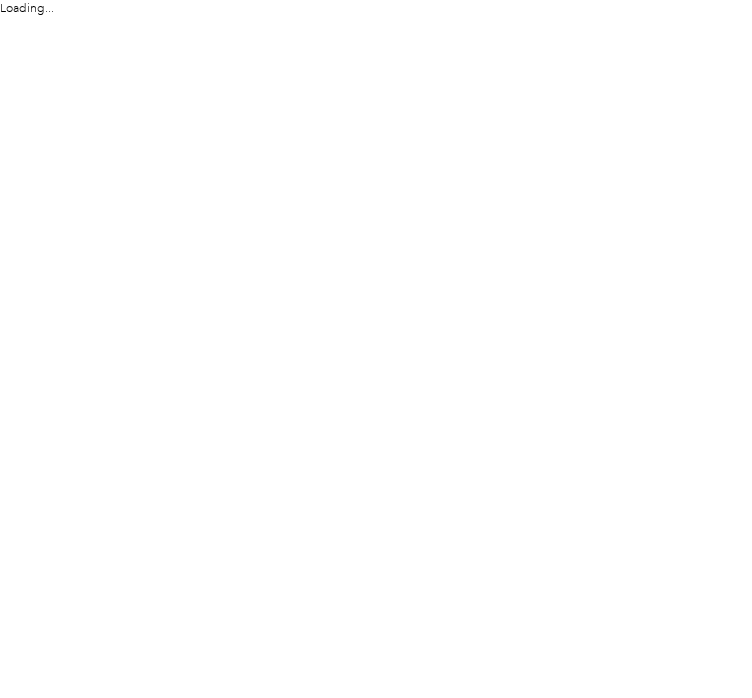 scroll, scrollTop: 0, scrollLeft: 0, axis: both 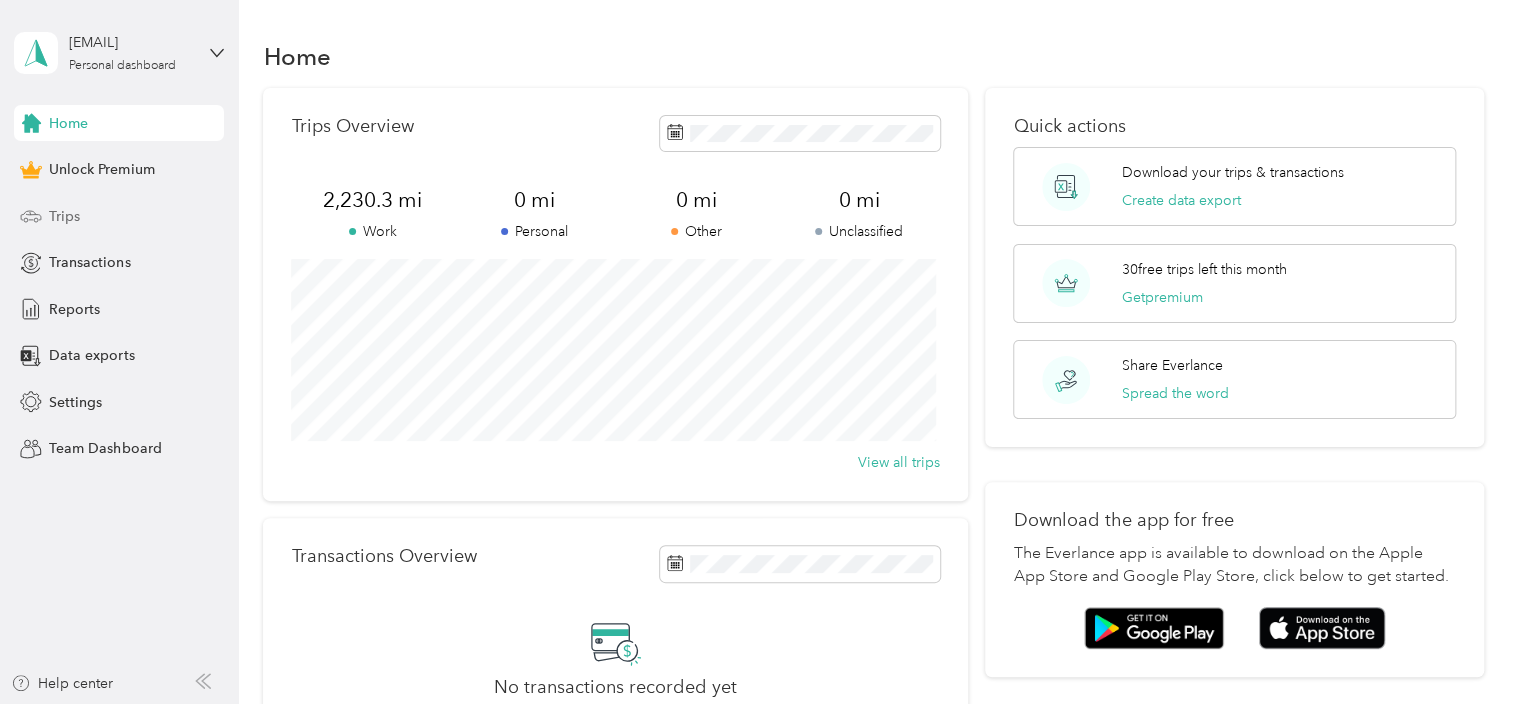 click on "Trips" at bounding box center (119, 216) 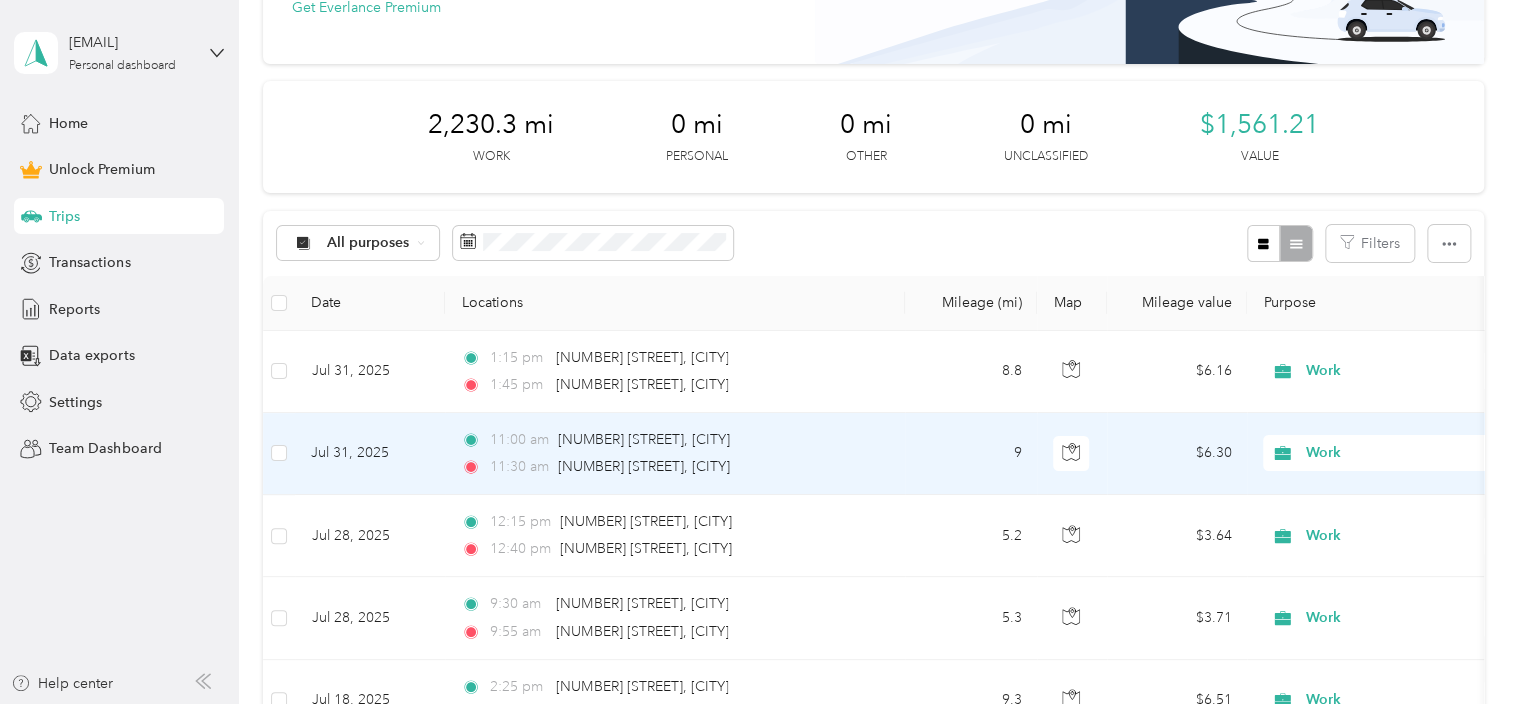 scroll, scrollTop: 0, scrollLeft: 0, axis: both 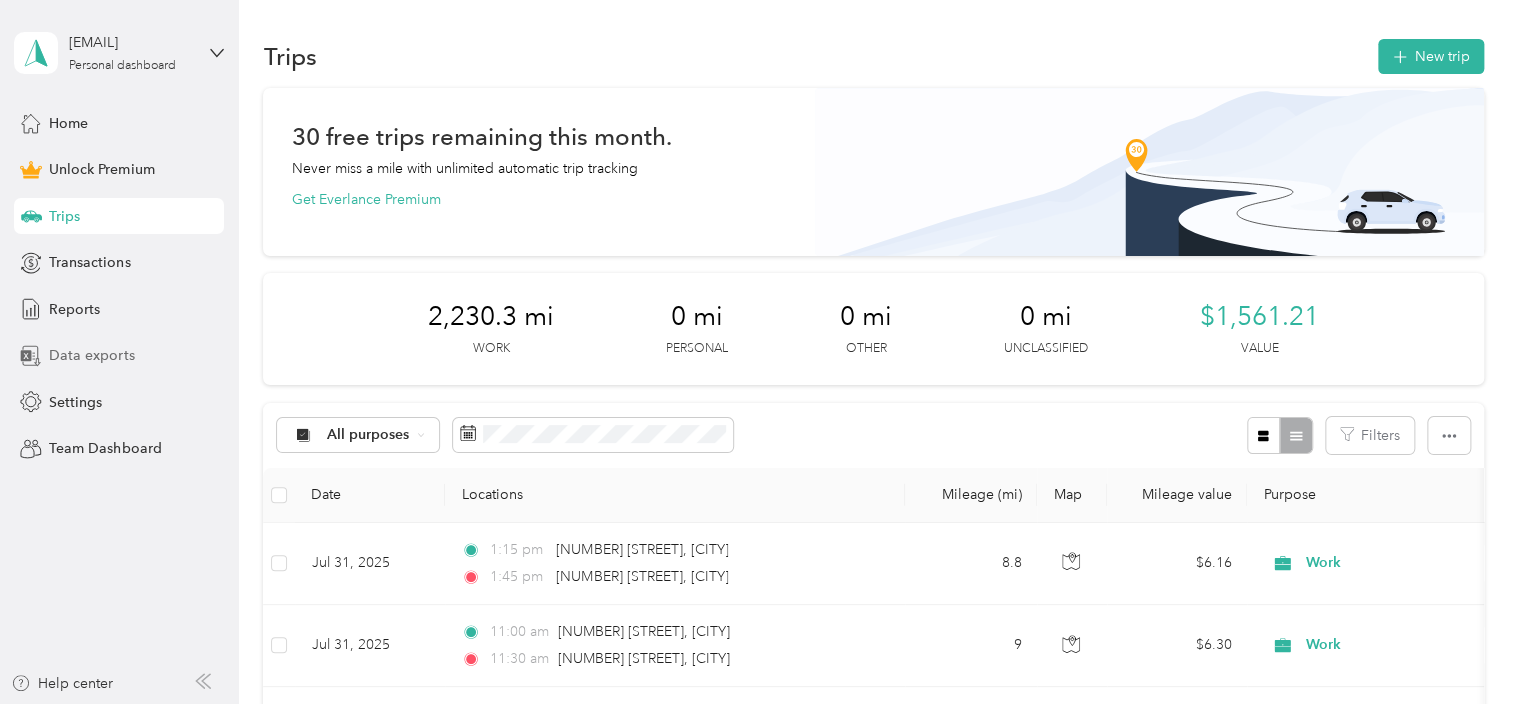 click on "Data exports" at bounding box center [91, 355] 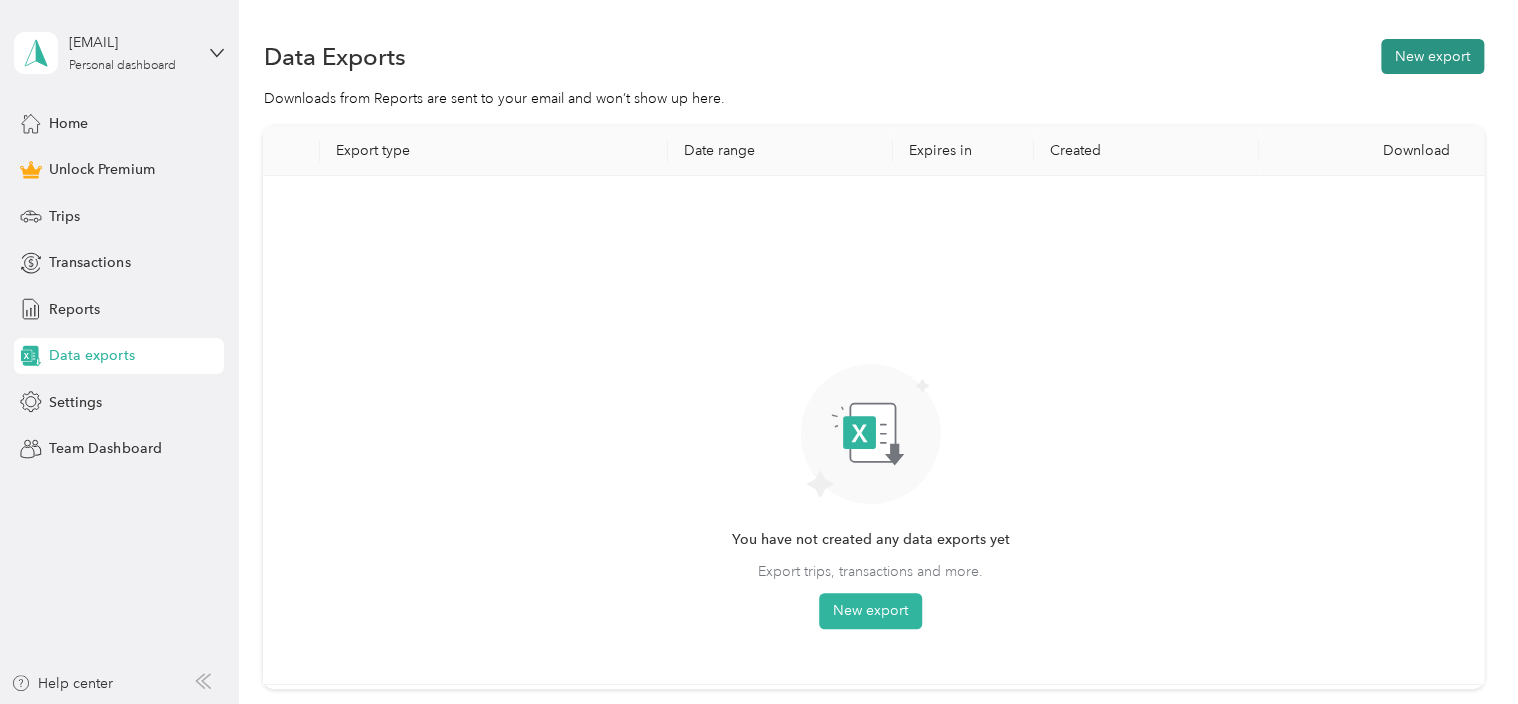 click on "New export" at bounding box center [1432, 56] 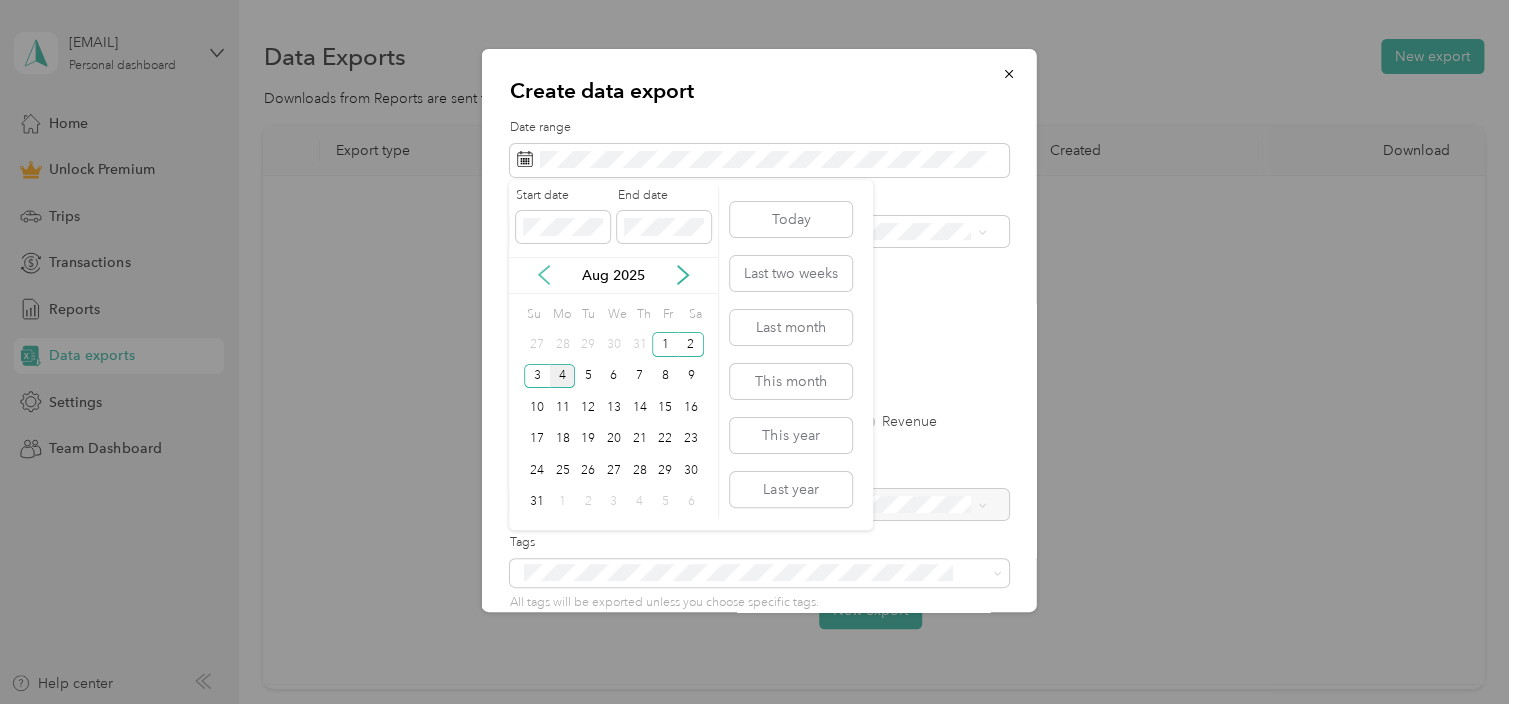 click 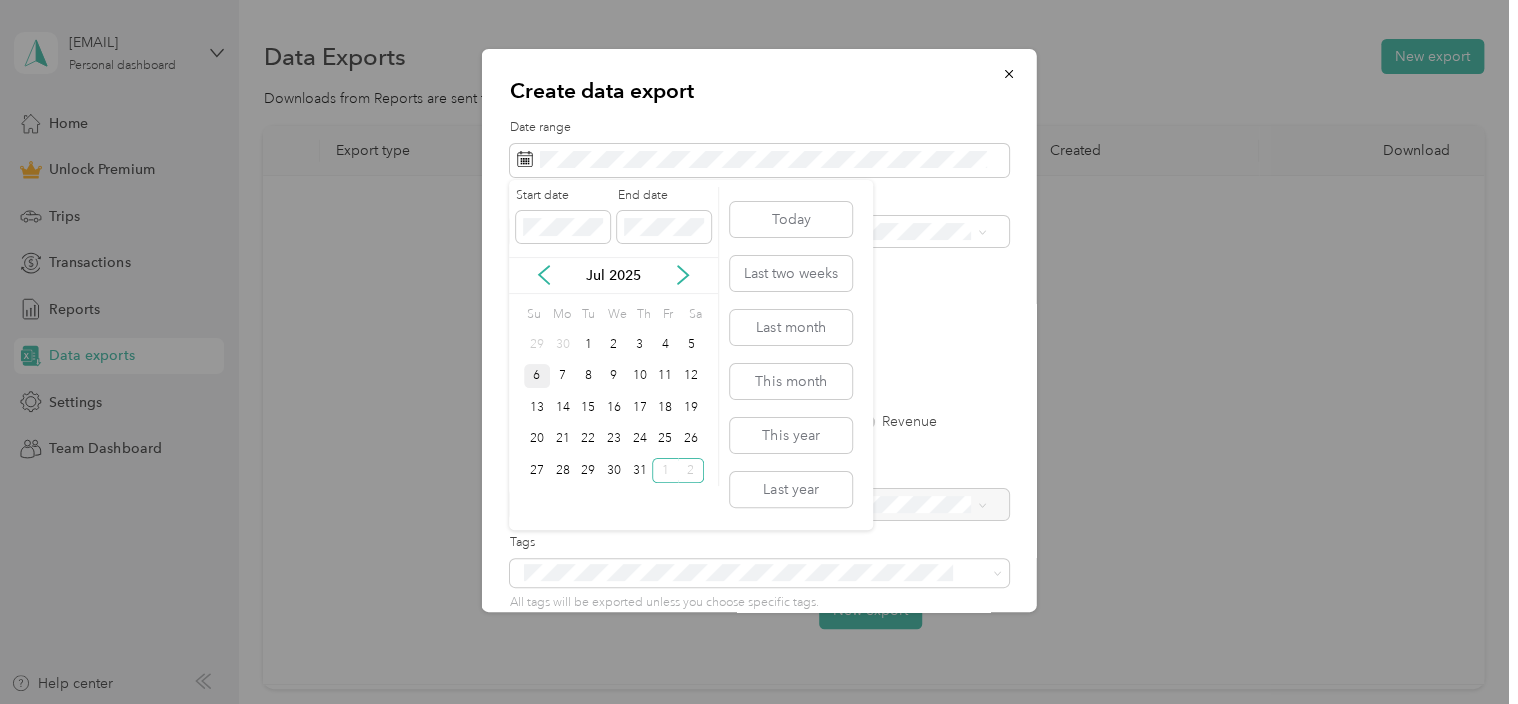 click on "6" at bounding box center (537, 376) 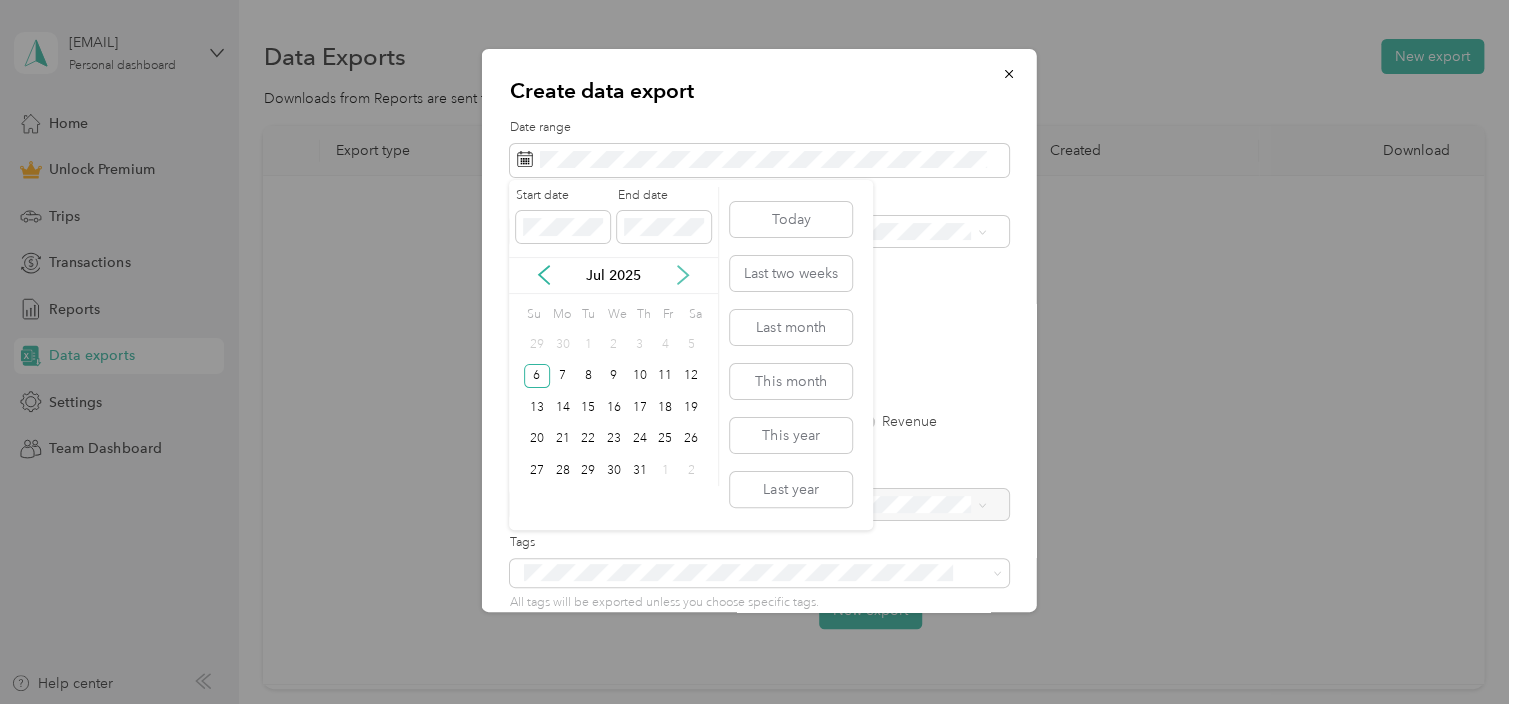 click 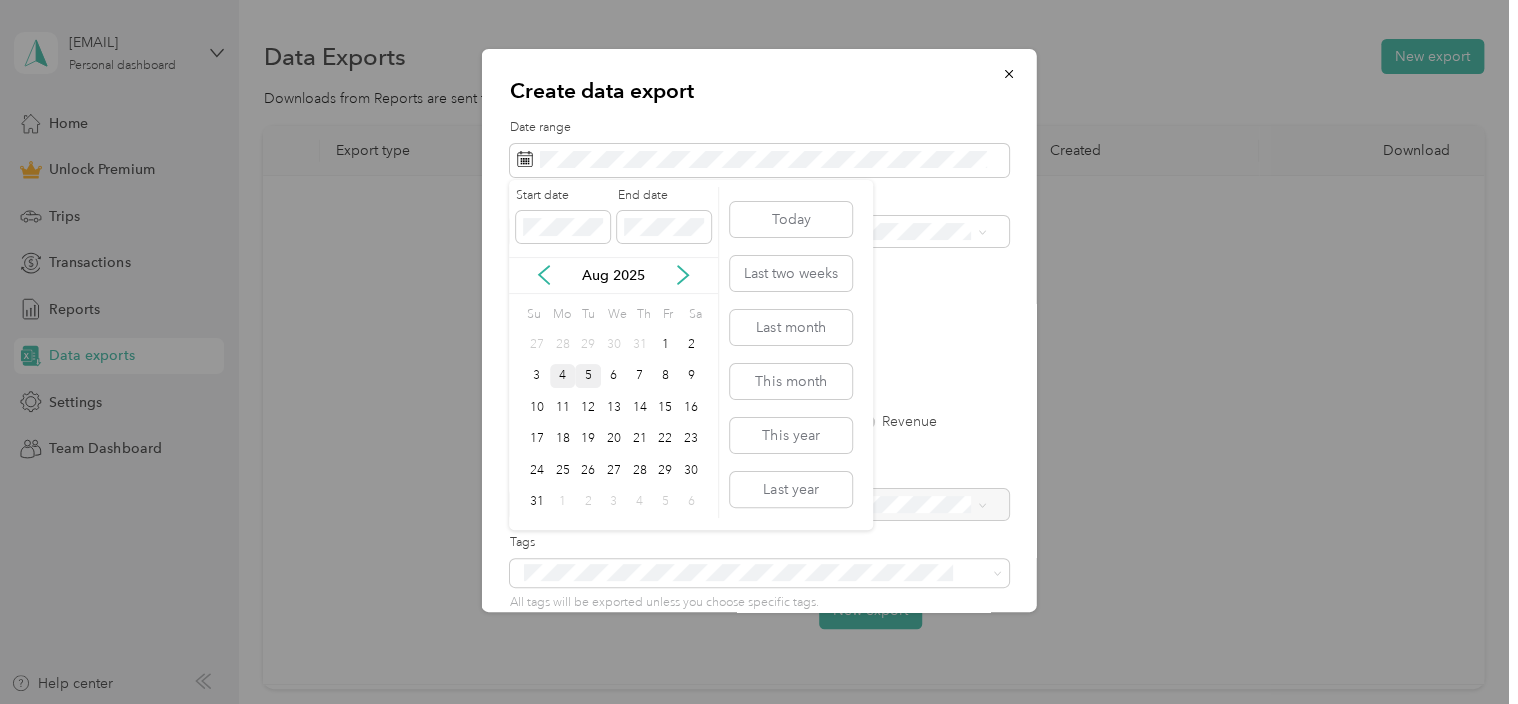 click on "5" at bounding box center (588, 376) 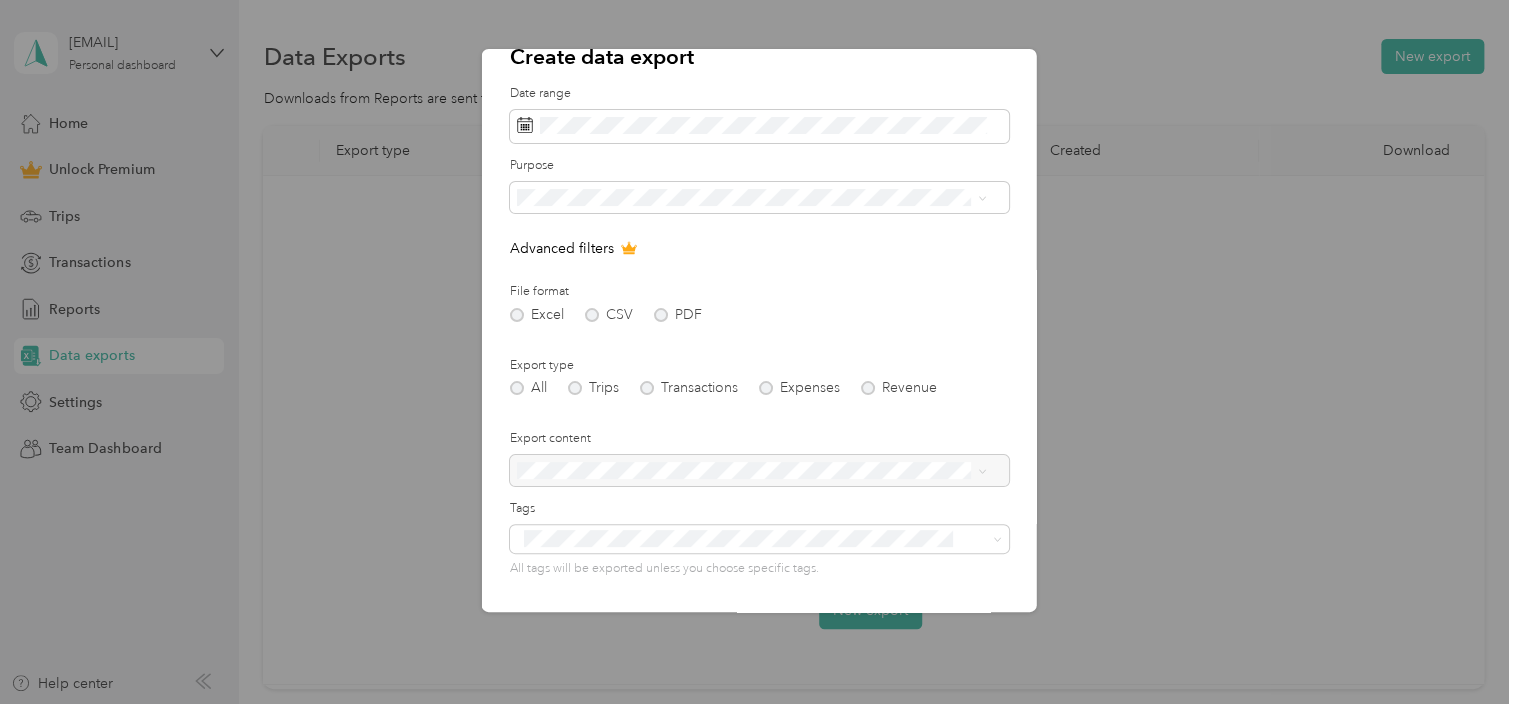 scroll, scrollTop: 15, scrollLeft: 0, axis: vertical 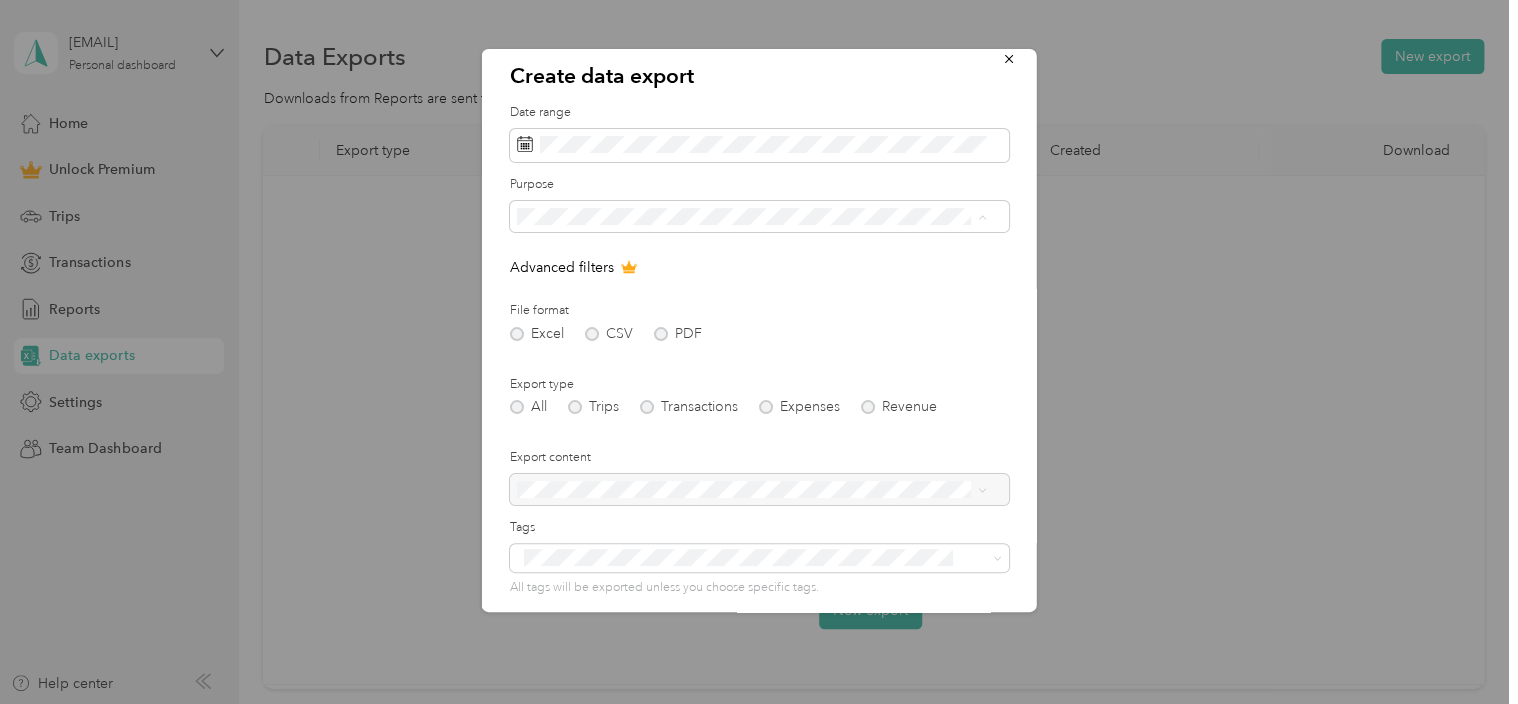 click on "Work" at bounding box center [751, 286] 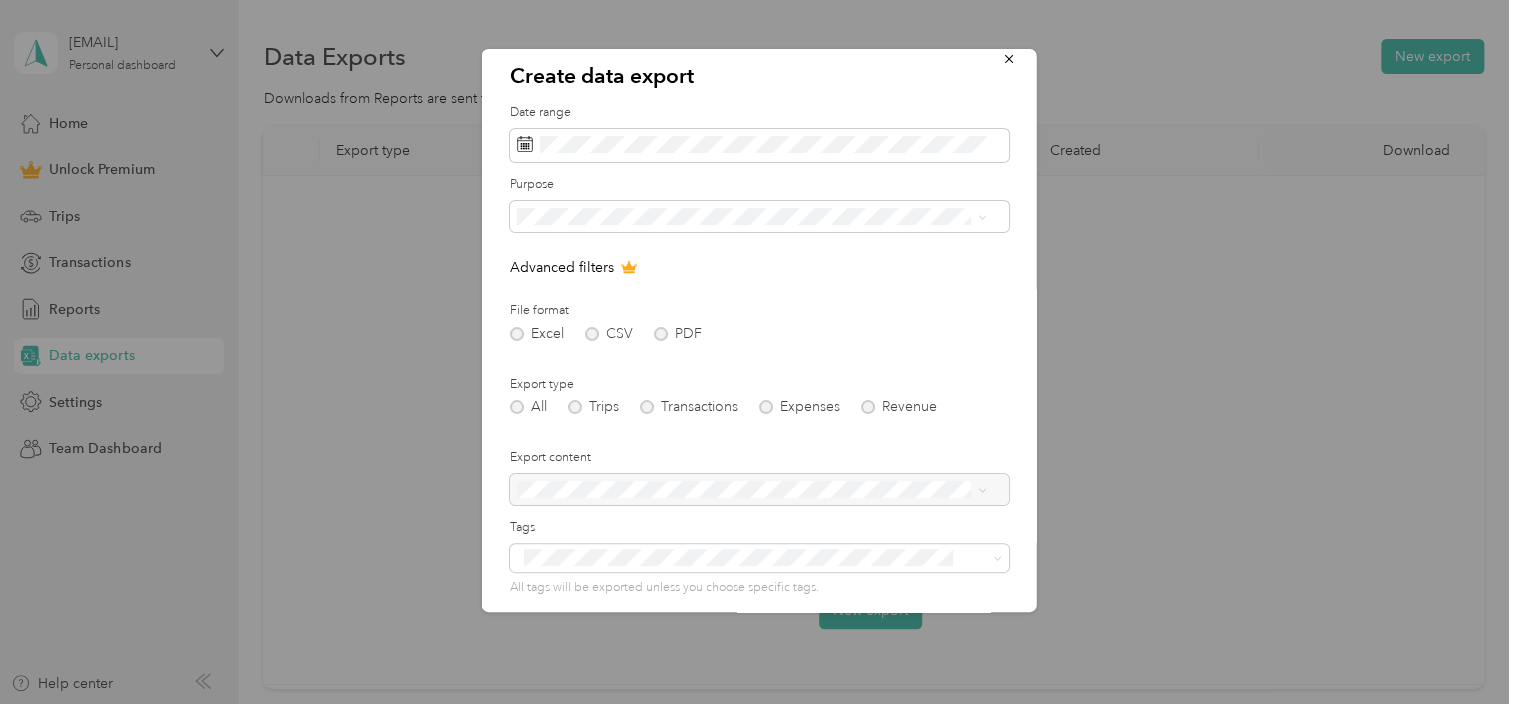 scroll, scrollTop: 164, scrollLeft: 0, axis: vertical 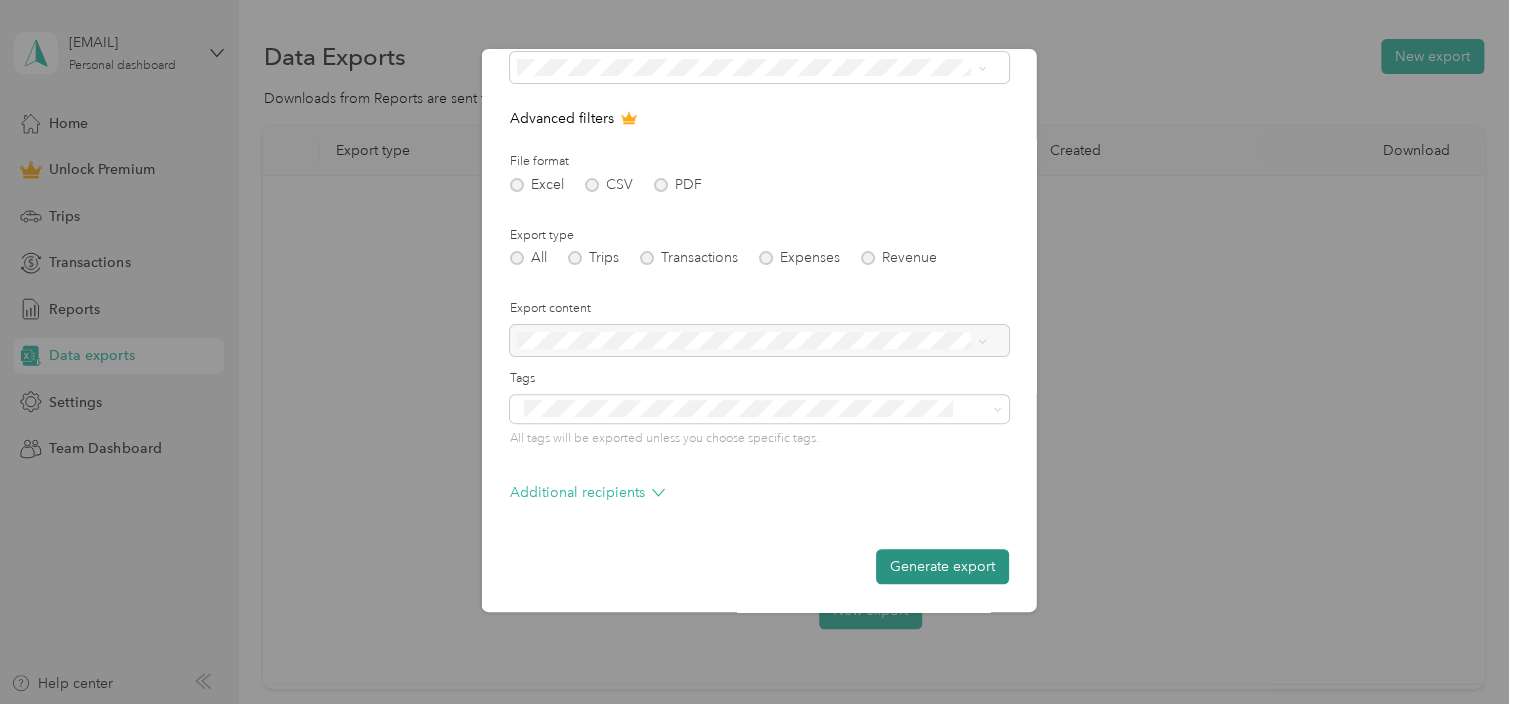 click on "Generate export" at bounding box center (942, 566) 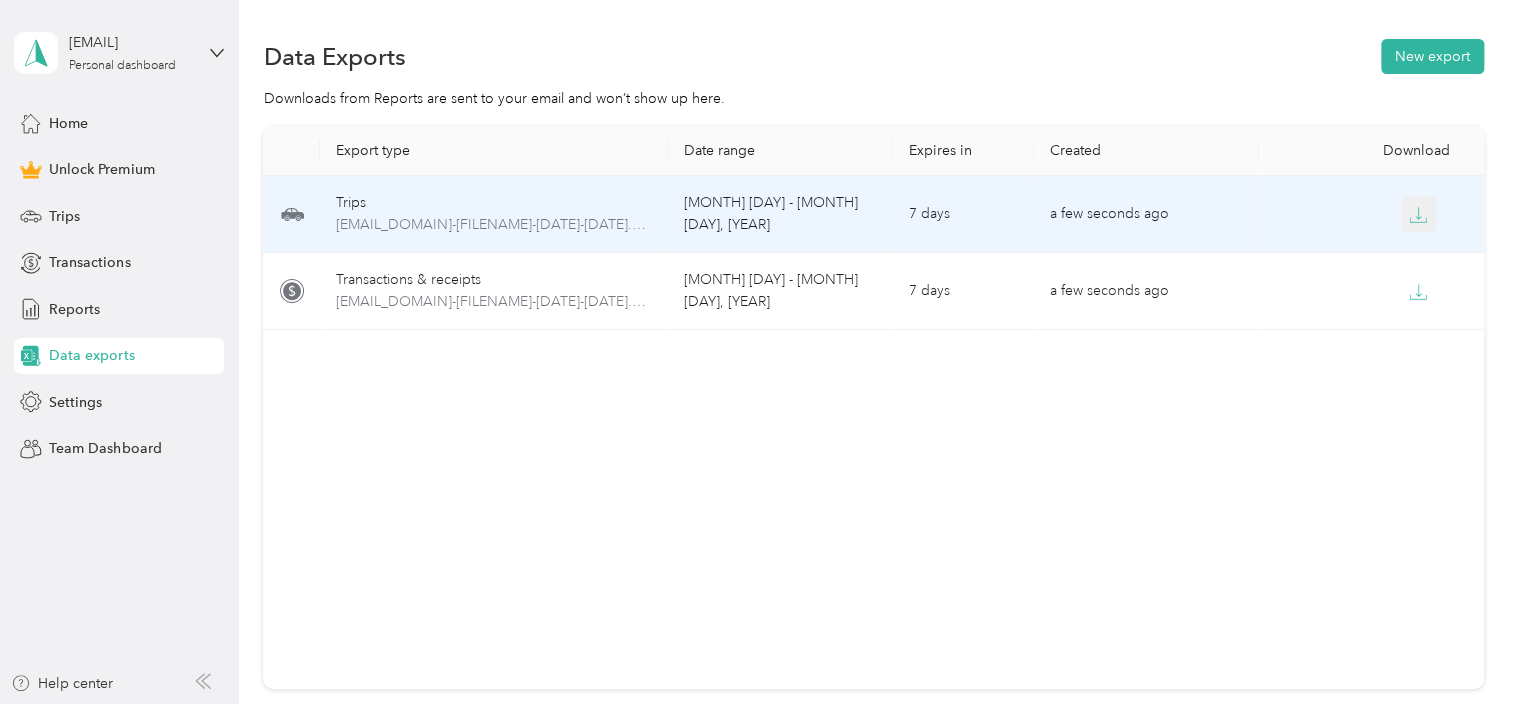 click 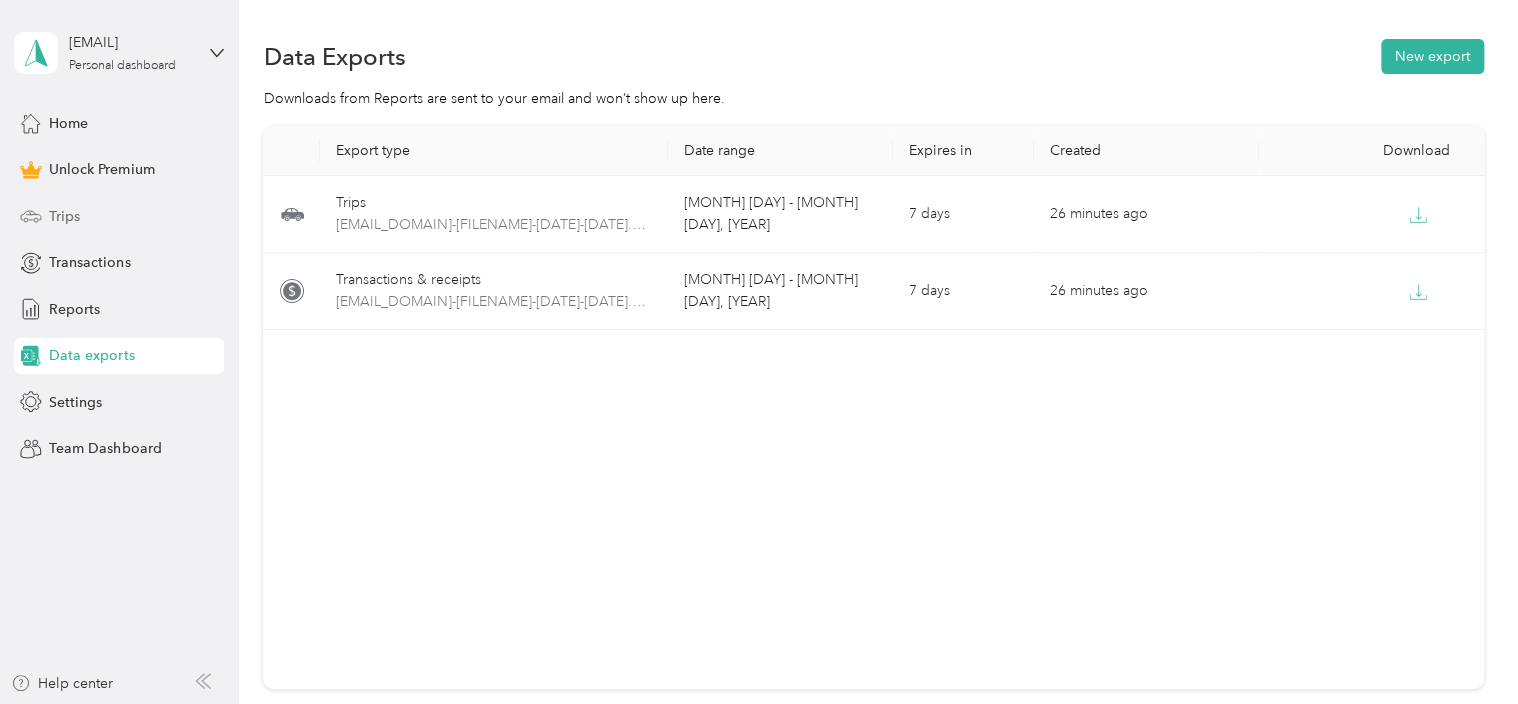 click on "Trips" at bounding box center (119, 216) 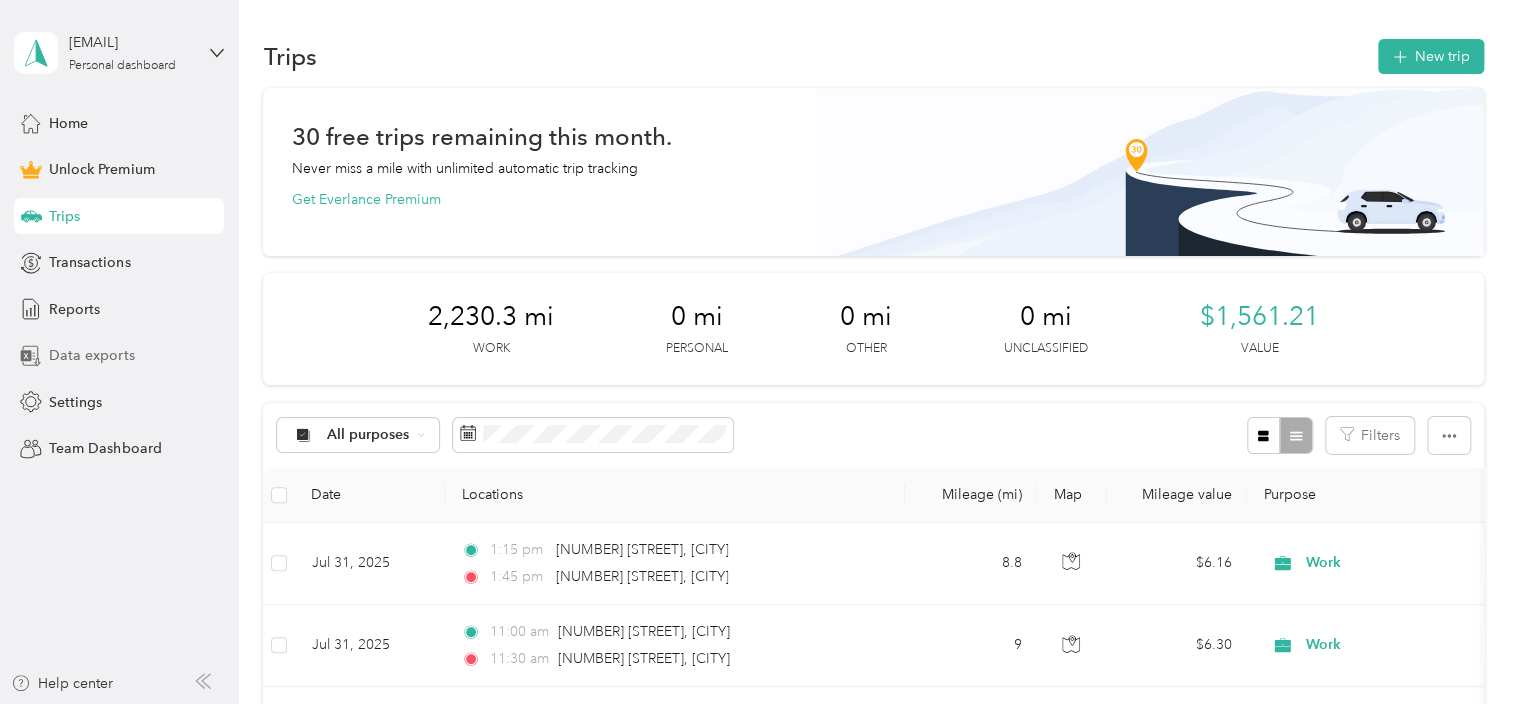 click on "Data exports" at bounding box center (91, 355) 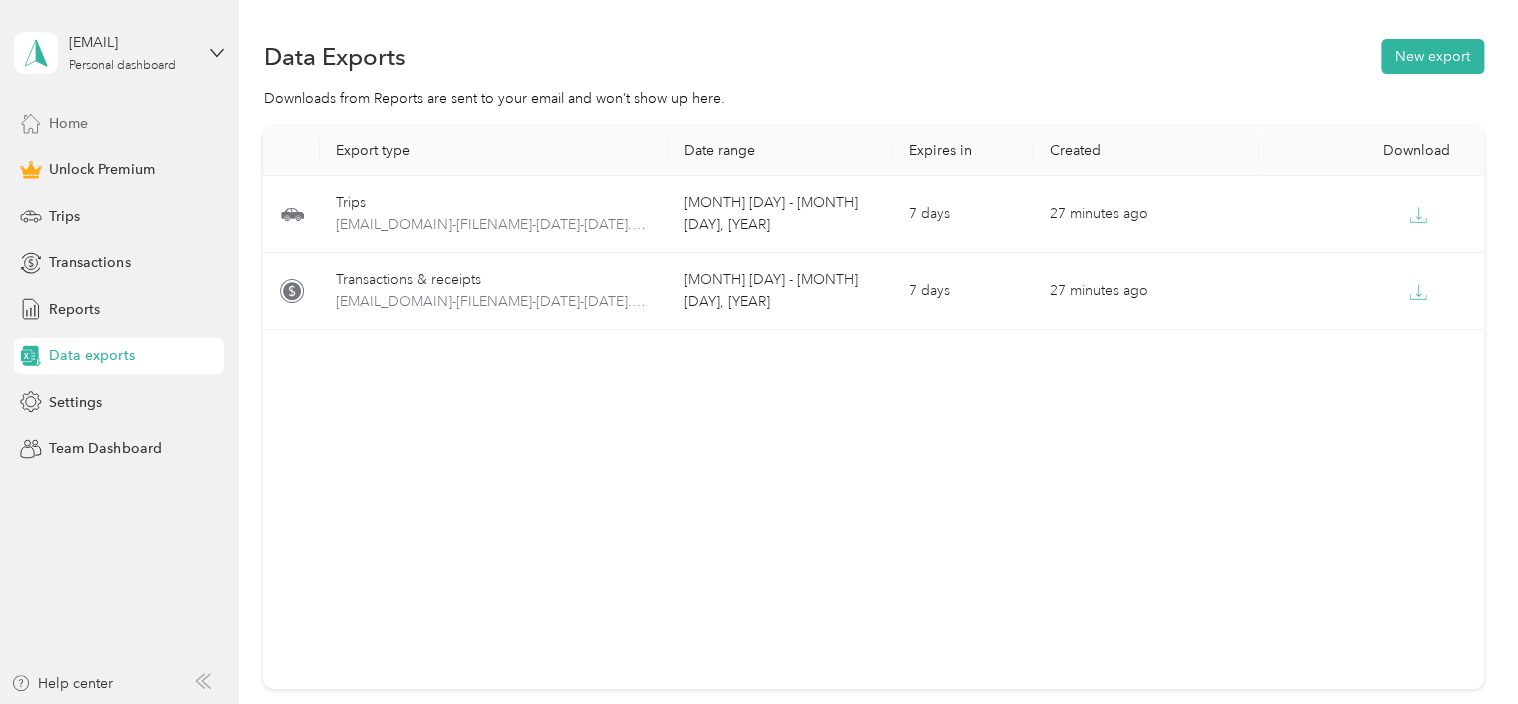 click on "Home" at bounding box center [68, 123] 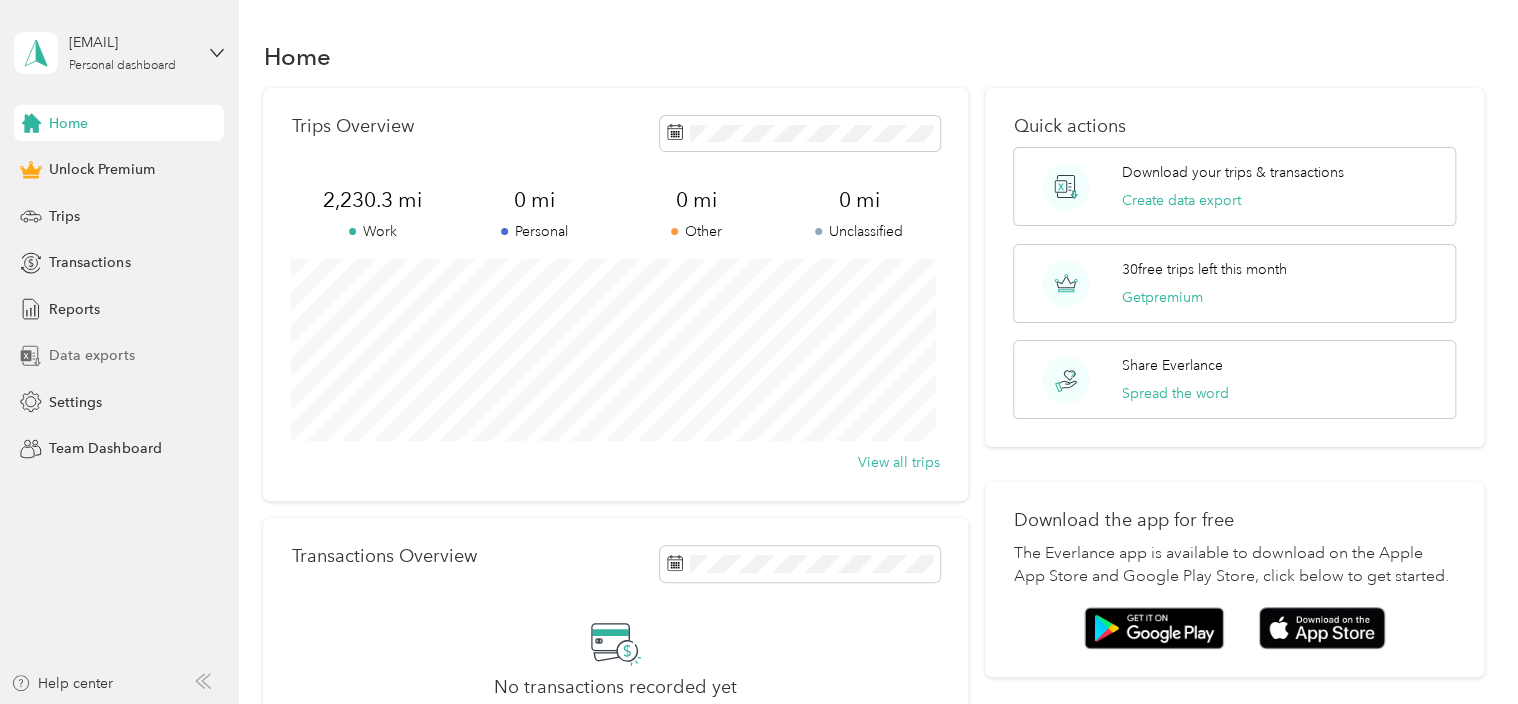 click on "Data exports" at bounding box center [91, 355] 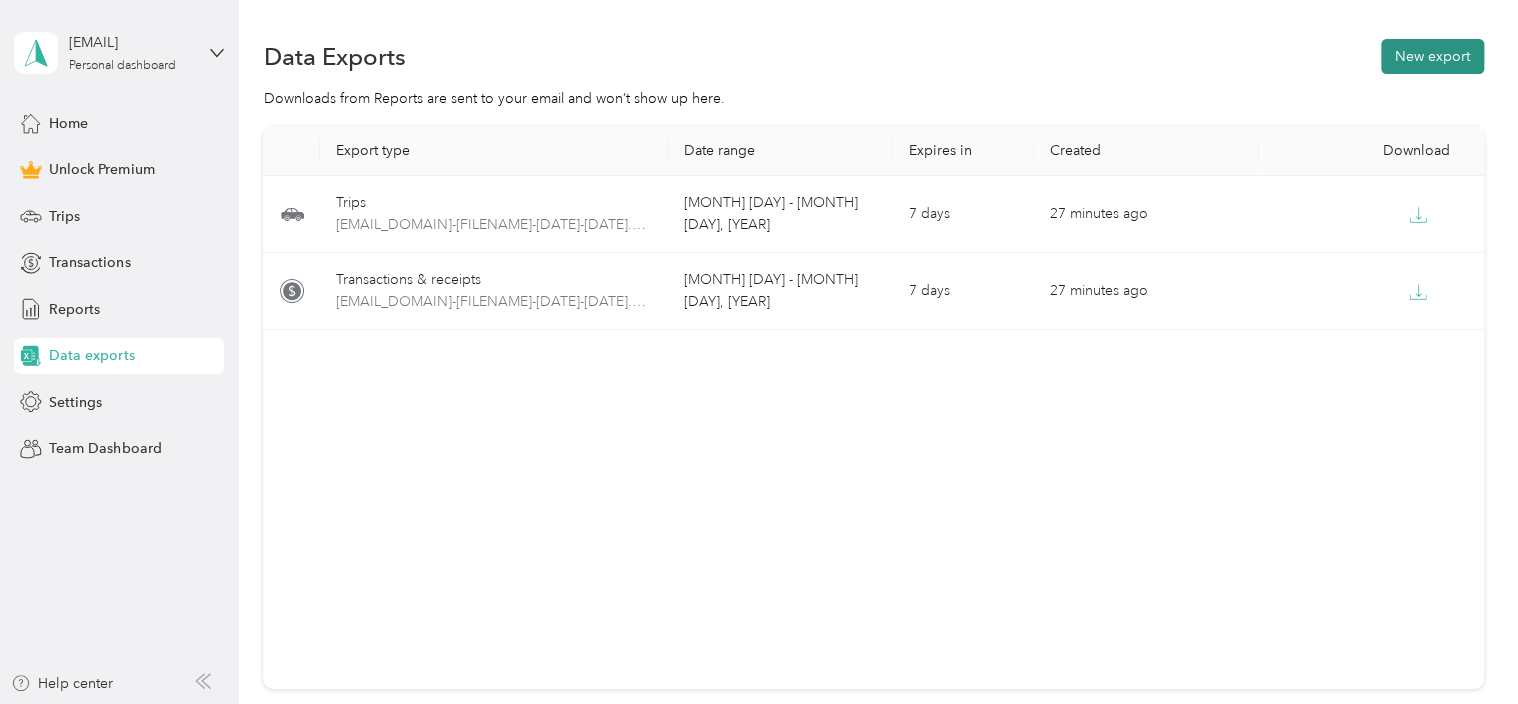 click on "New export" at bounding box center (1432, 56) 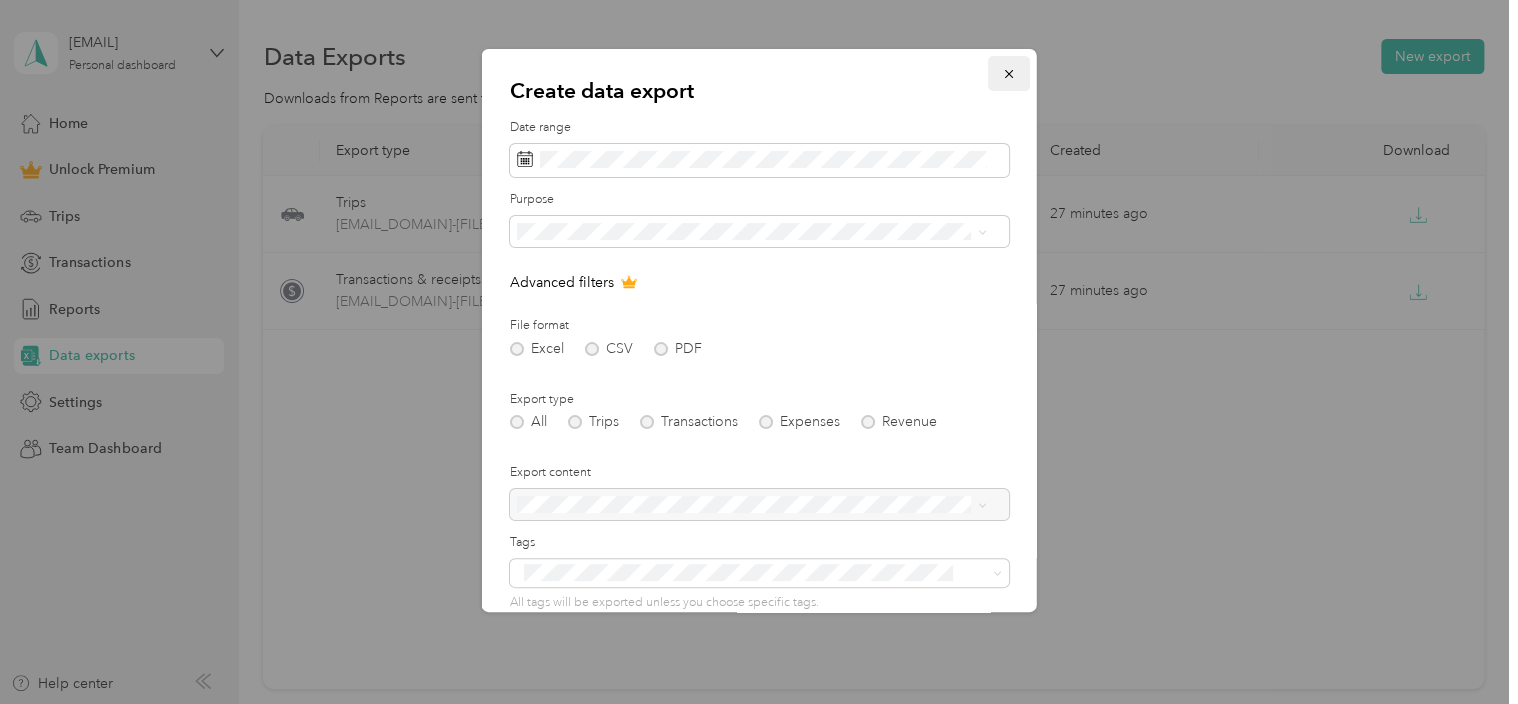 click 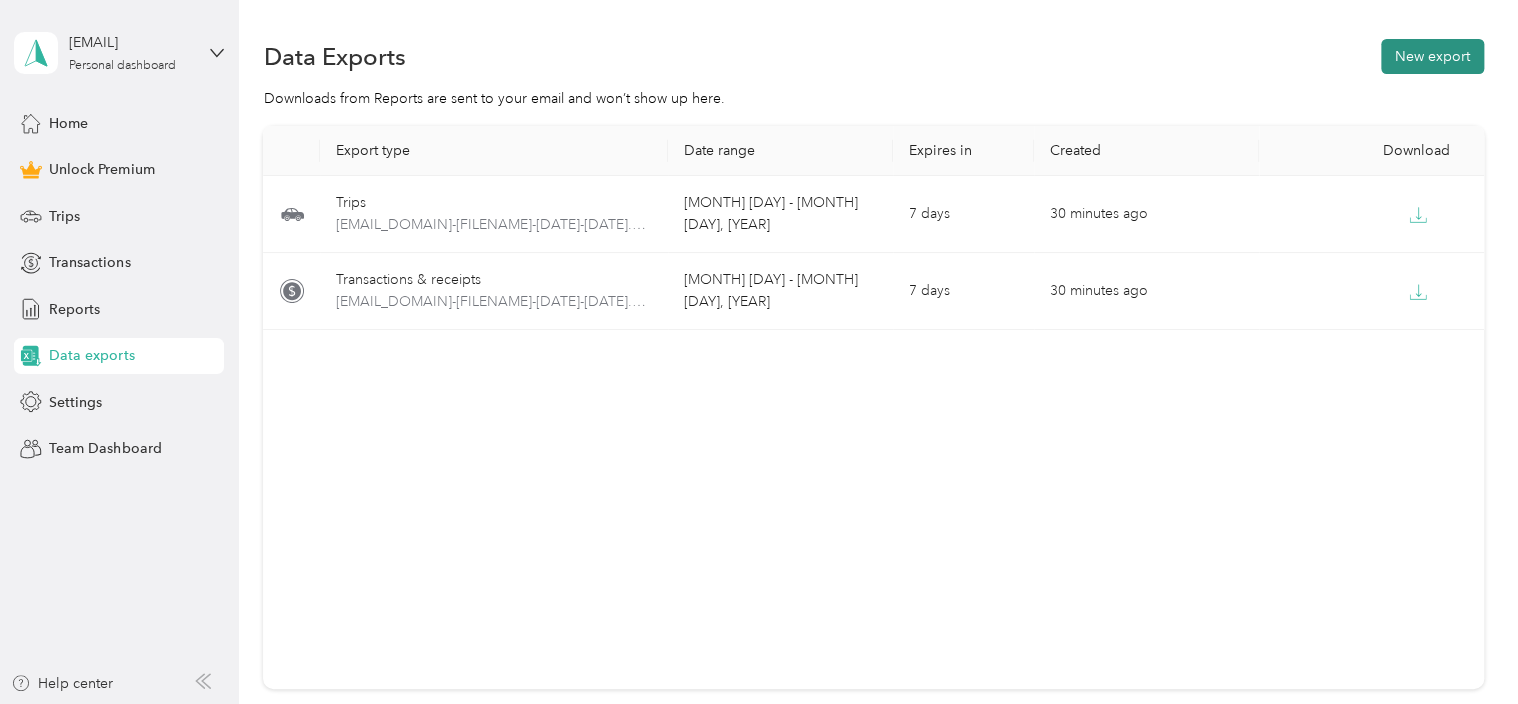 click on "New export" at bounding box center (1432, 56) 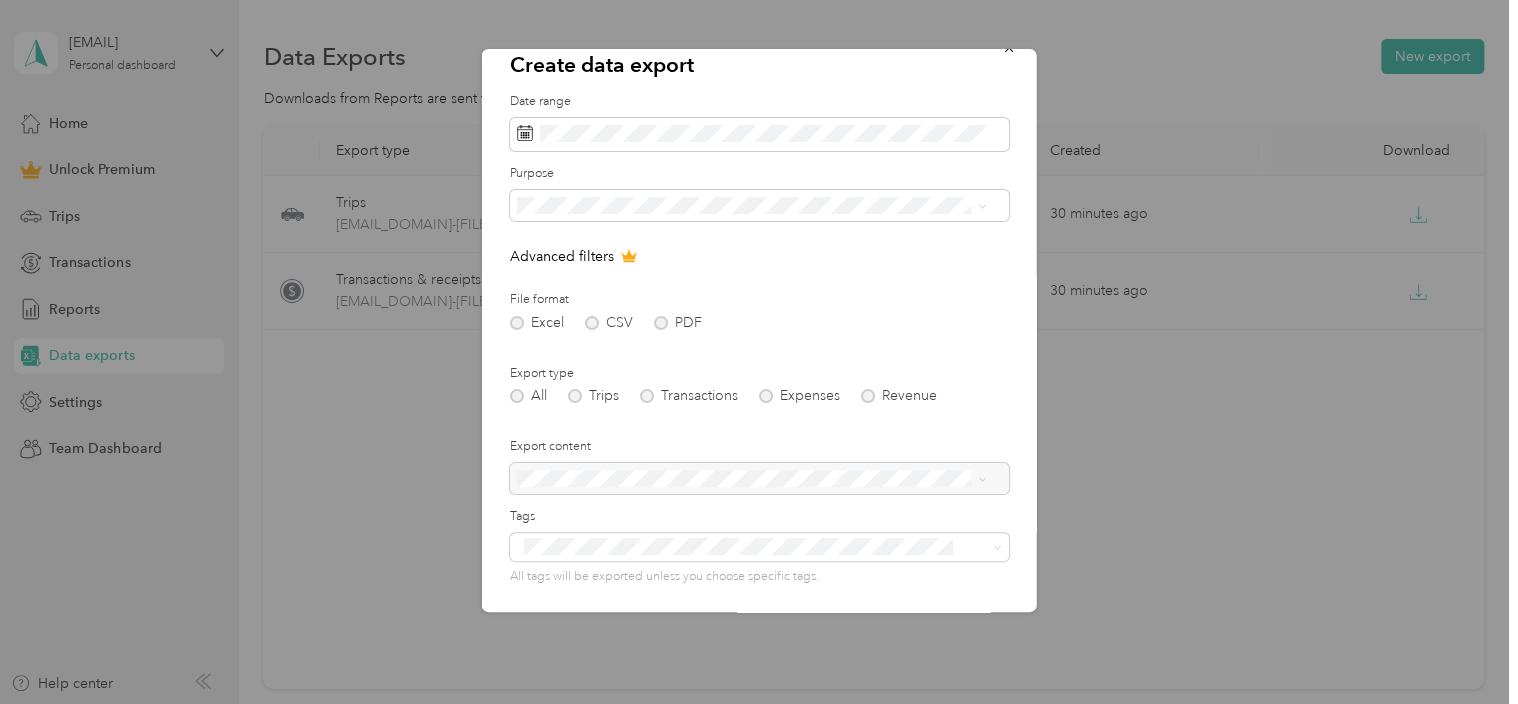 scroll, scrollTop: 22, scrollLeft: 0, axis: vertical 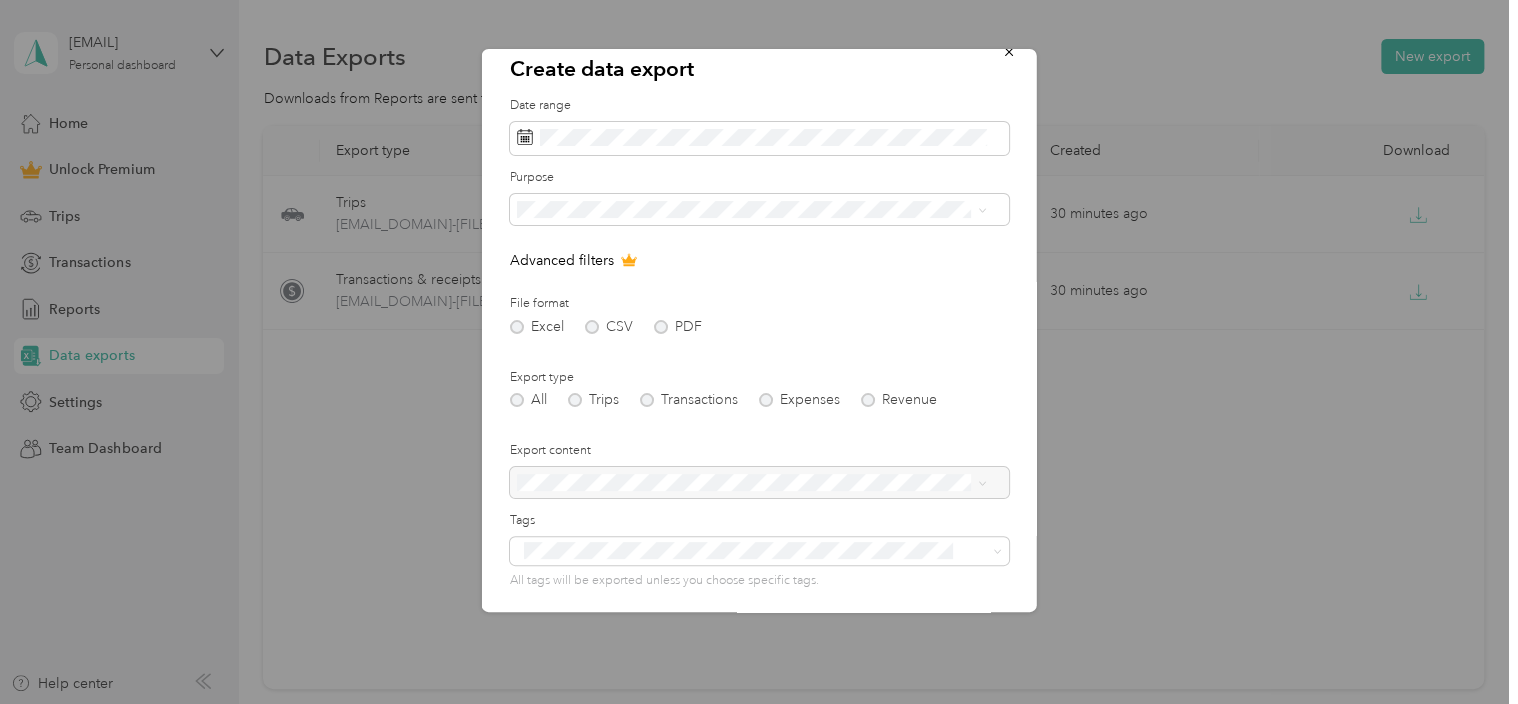 click on "Create data export Date range   Purpose   Advanced filters   File format   Excel CSV PDF Export type   All Trips Transactions Expenses Revenue Export content   Tags   All tags will be exported unless you choose specific tags. Additional recipients Generate export" at bounding box center [1036, 333] 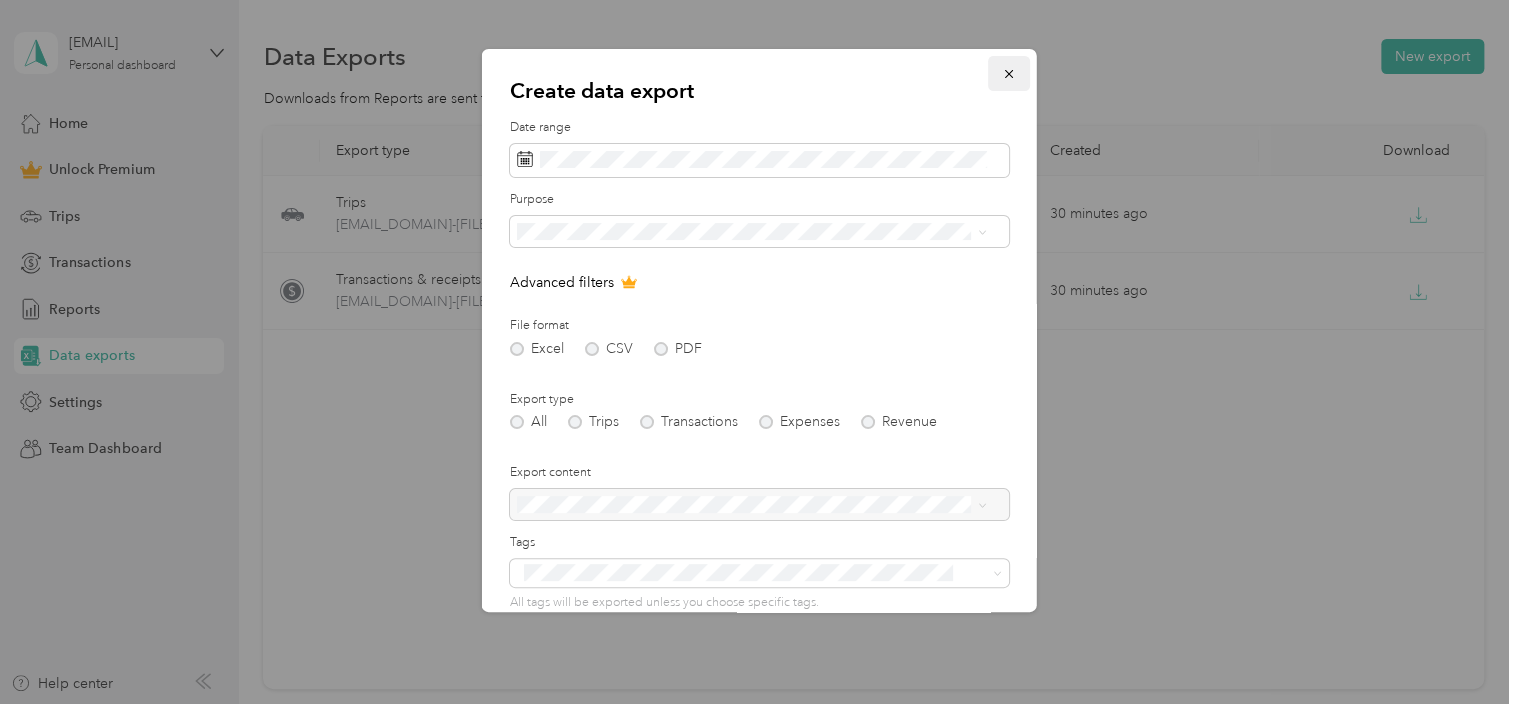 click at bounding box center (1009, 73) 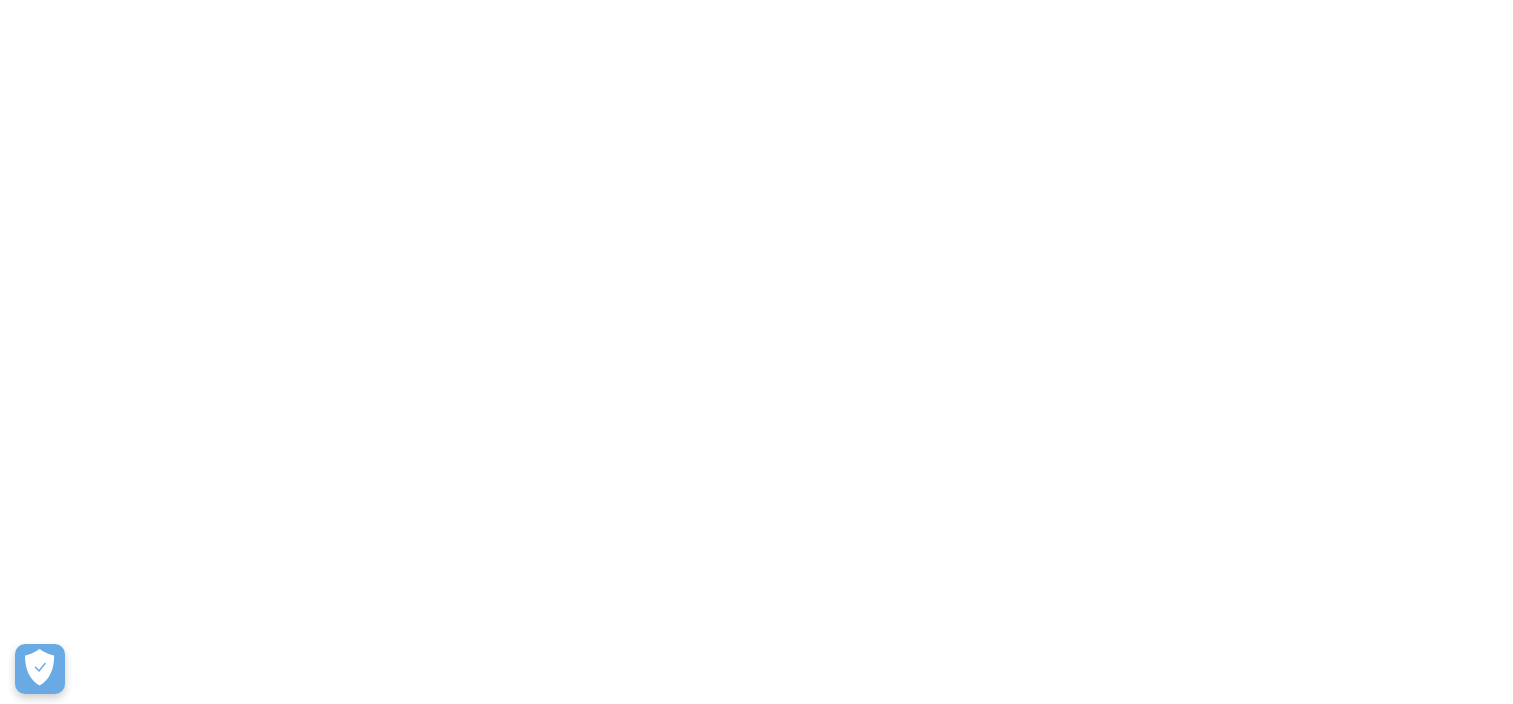 scroll, scrollTop: 0, scrollLeft: 0, axis: both 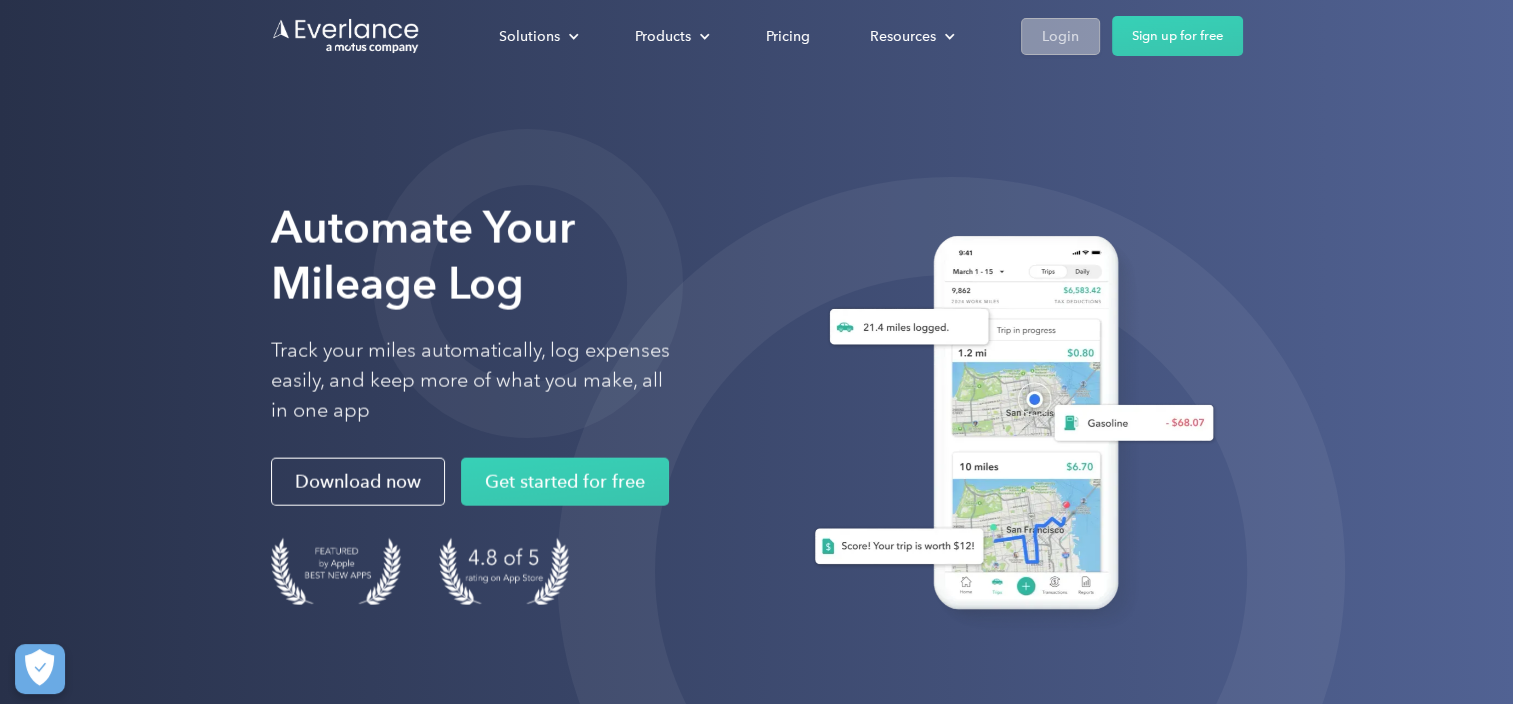 click on "Login" at bounding box center [1060, 36] 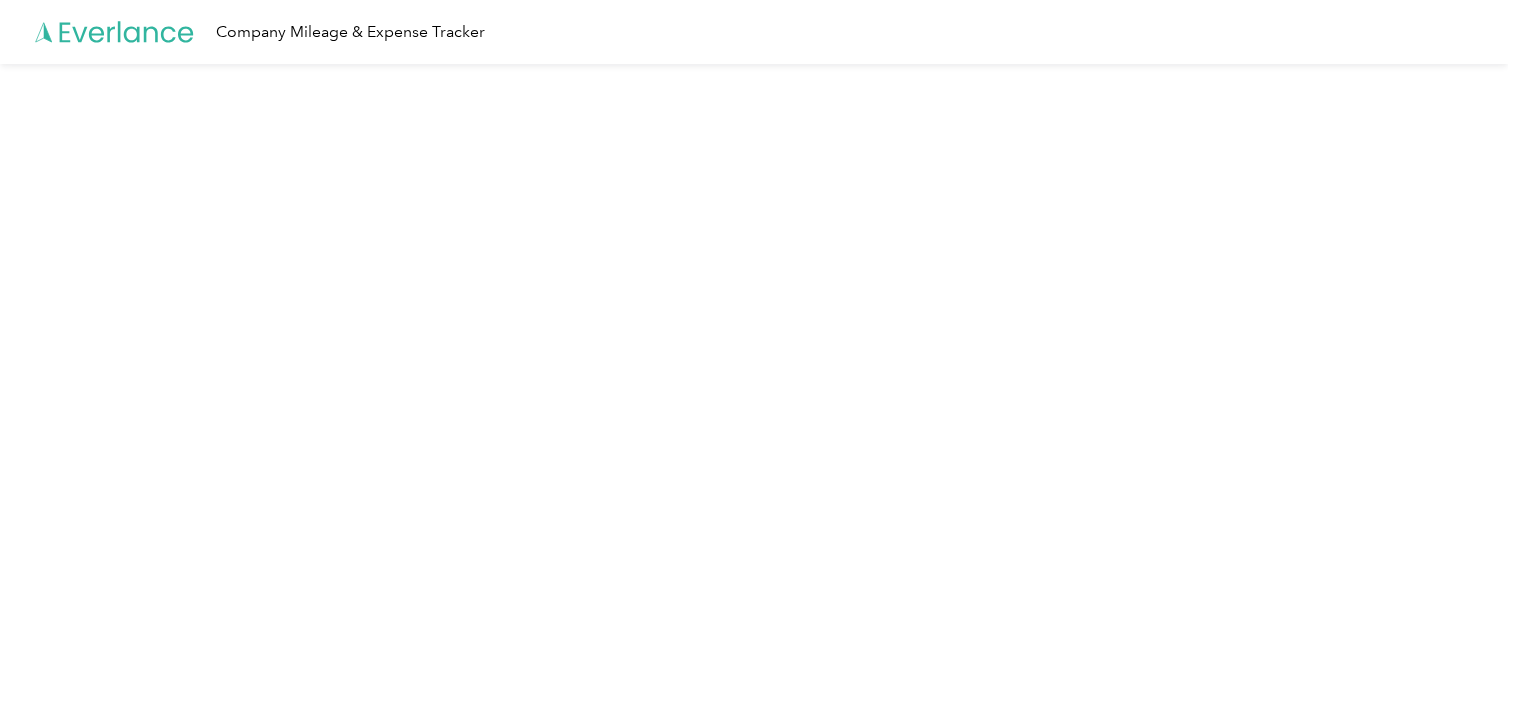scroll, scrollTop: 0, scrollLeft: 0, axis: both 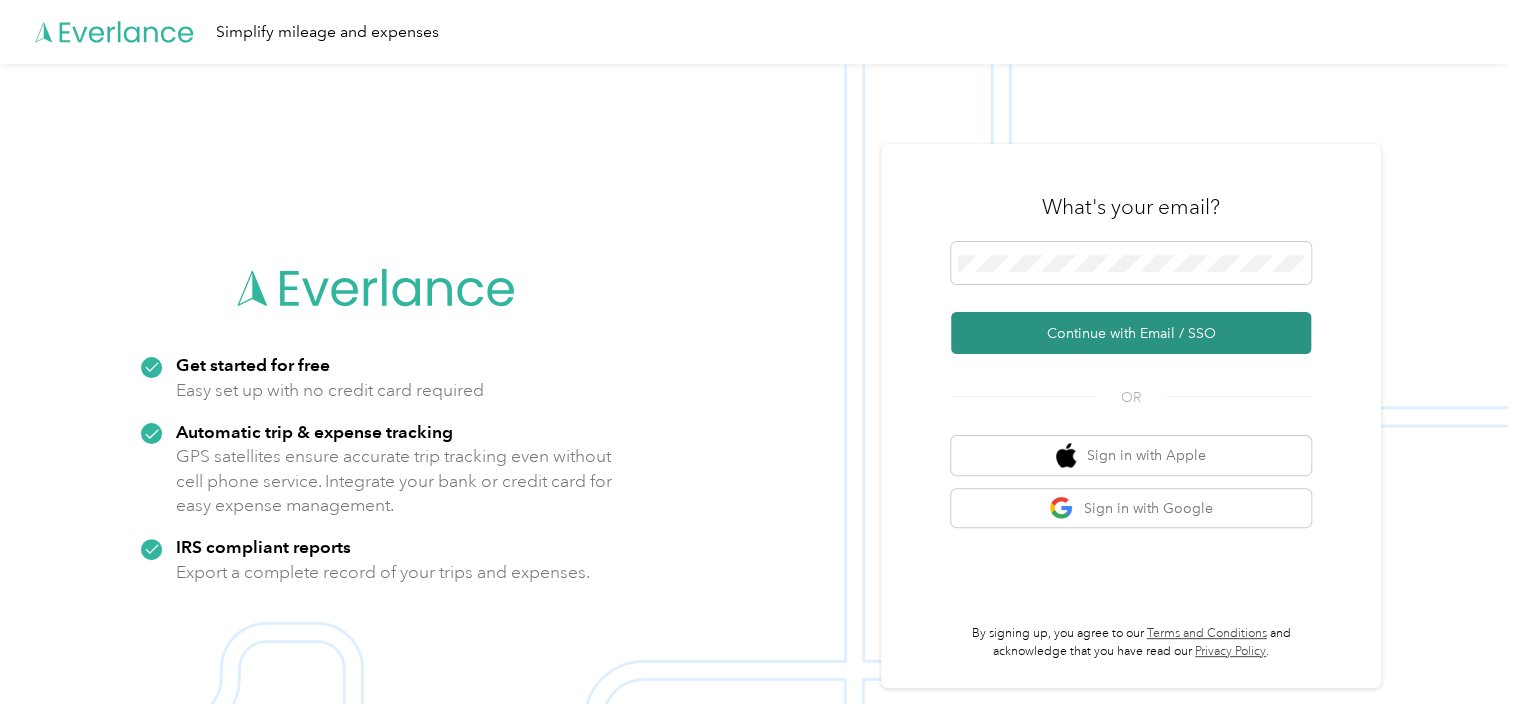 click on "Continue with Email / SSO" at bounding box center [1131, 333] 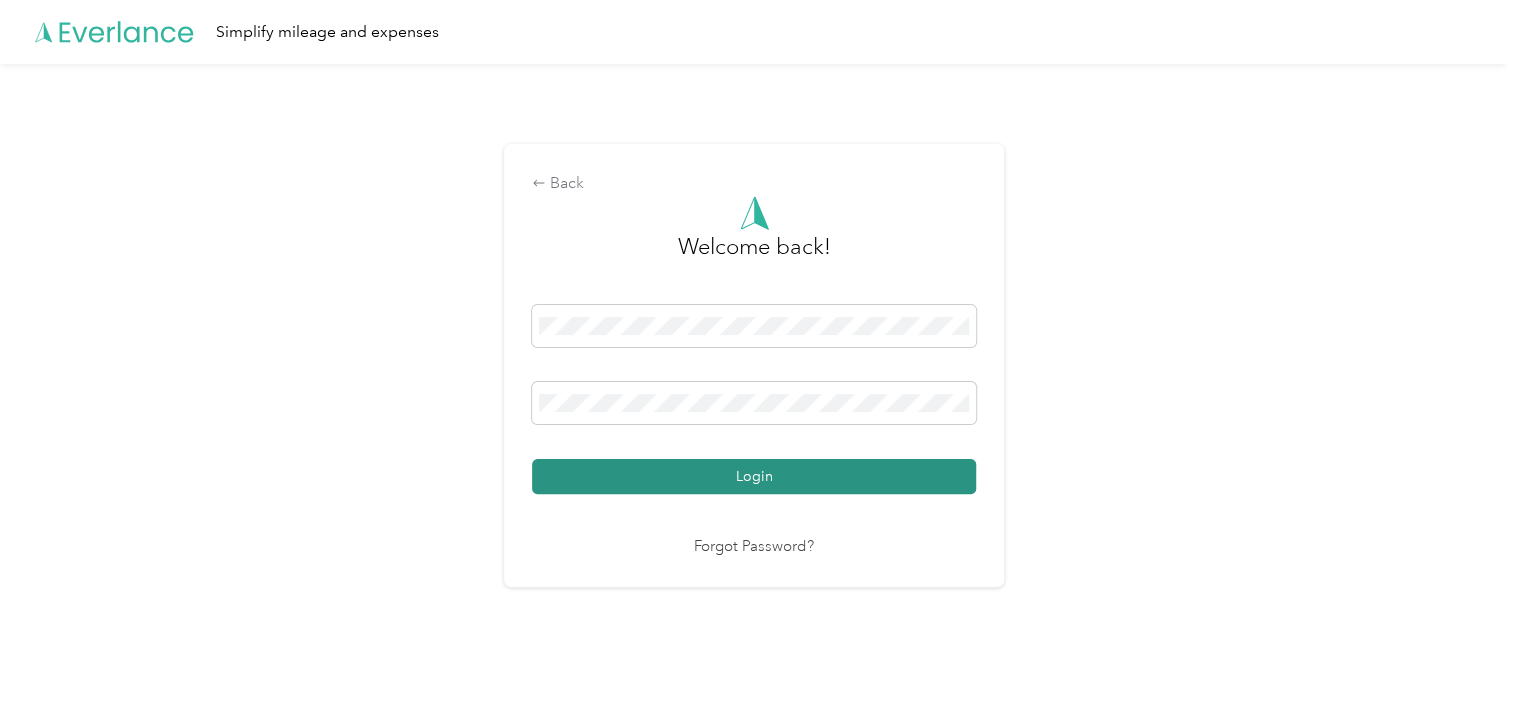 click on "Login" at bounding box center (754, 476) 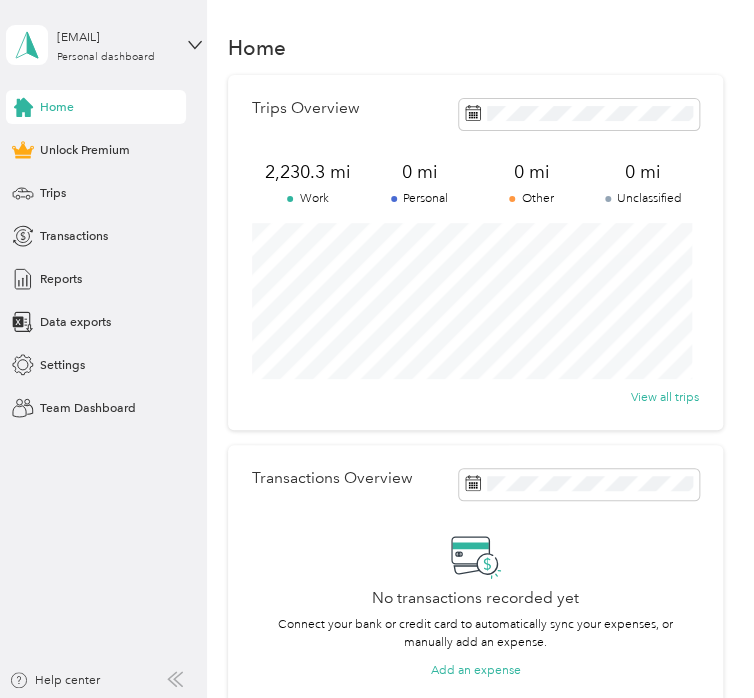 click on "[EMAIL] Personal dashboard Home Unlock Premium Trips Transactions Reports Data exports Settings Team Dashboard   Help center" at bounding box center (103, 349) 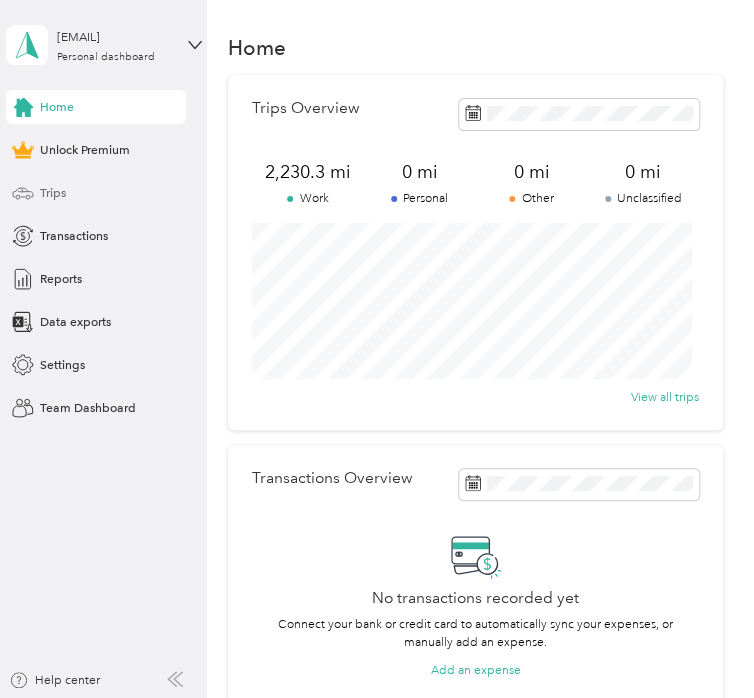 click on "Trips" at bounding box center (53, 193) 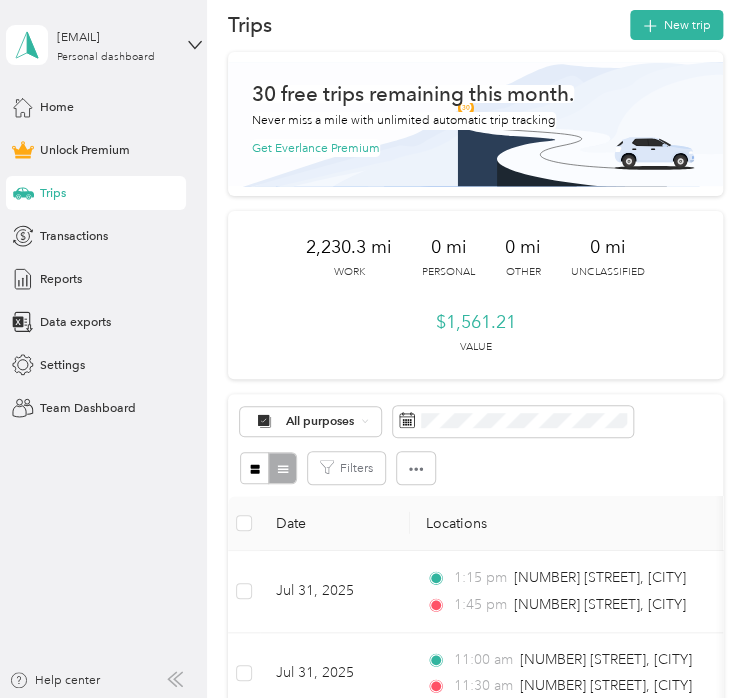scroll, scrollTop: 0, scrollLeft: 0, axis: both 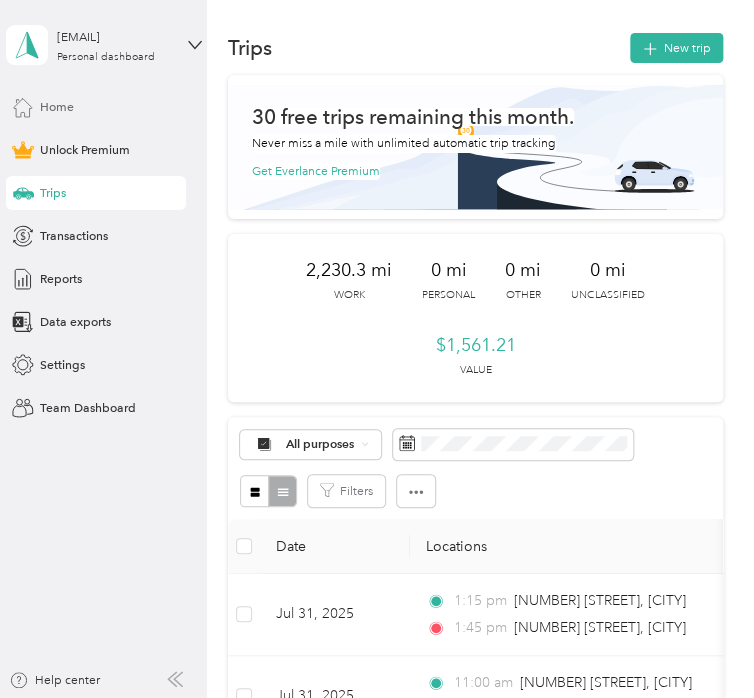 click on "Home" at bounding box center (57, 107) 